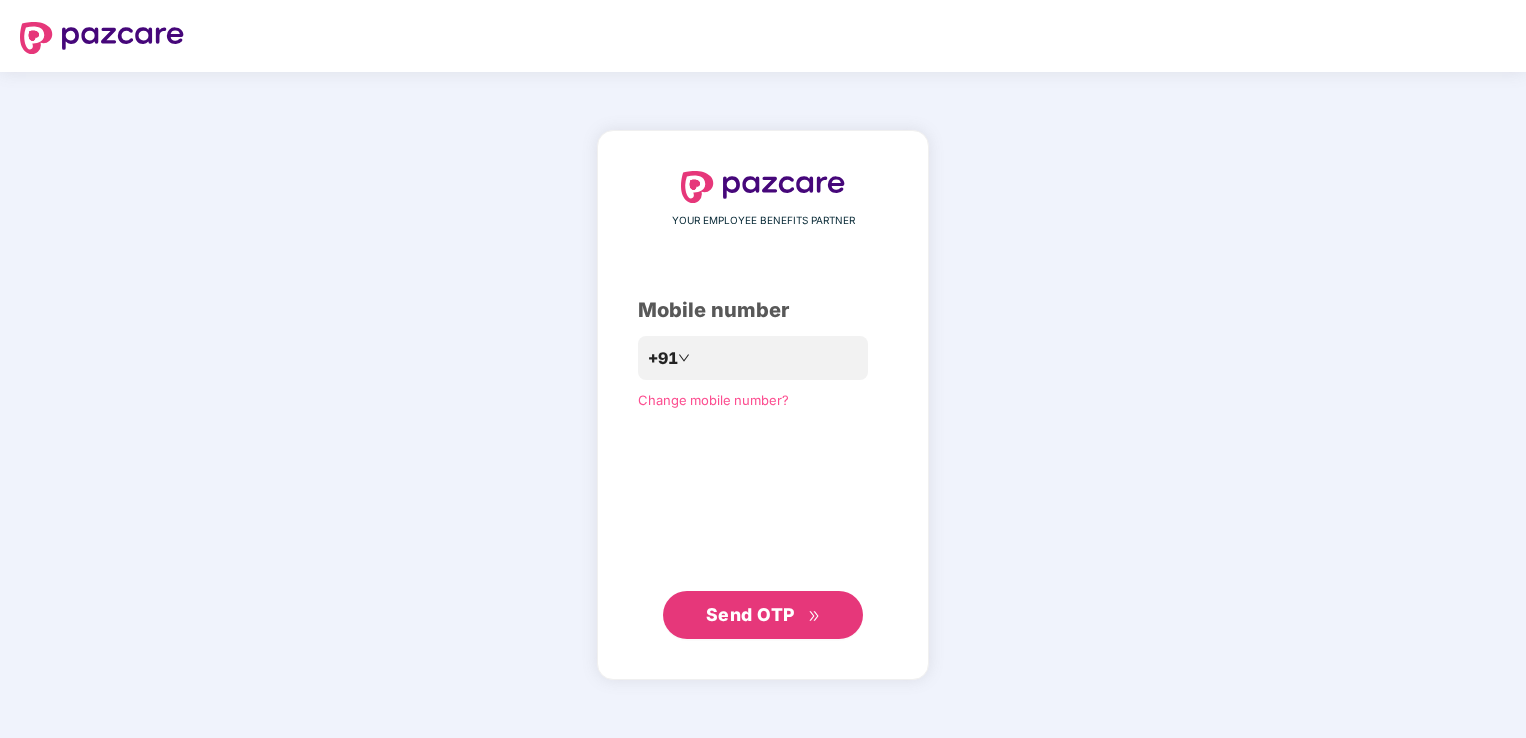 scroll, scrollTop: 0, scrollLeft: 0, axis: both 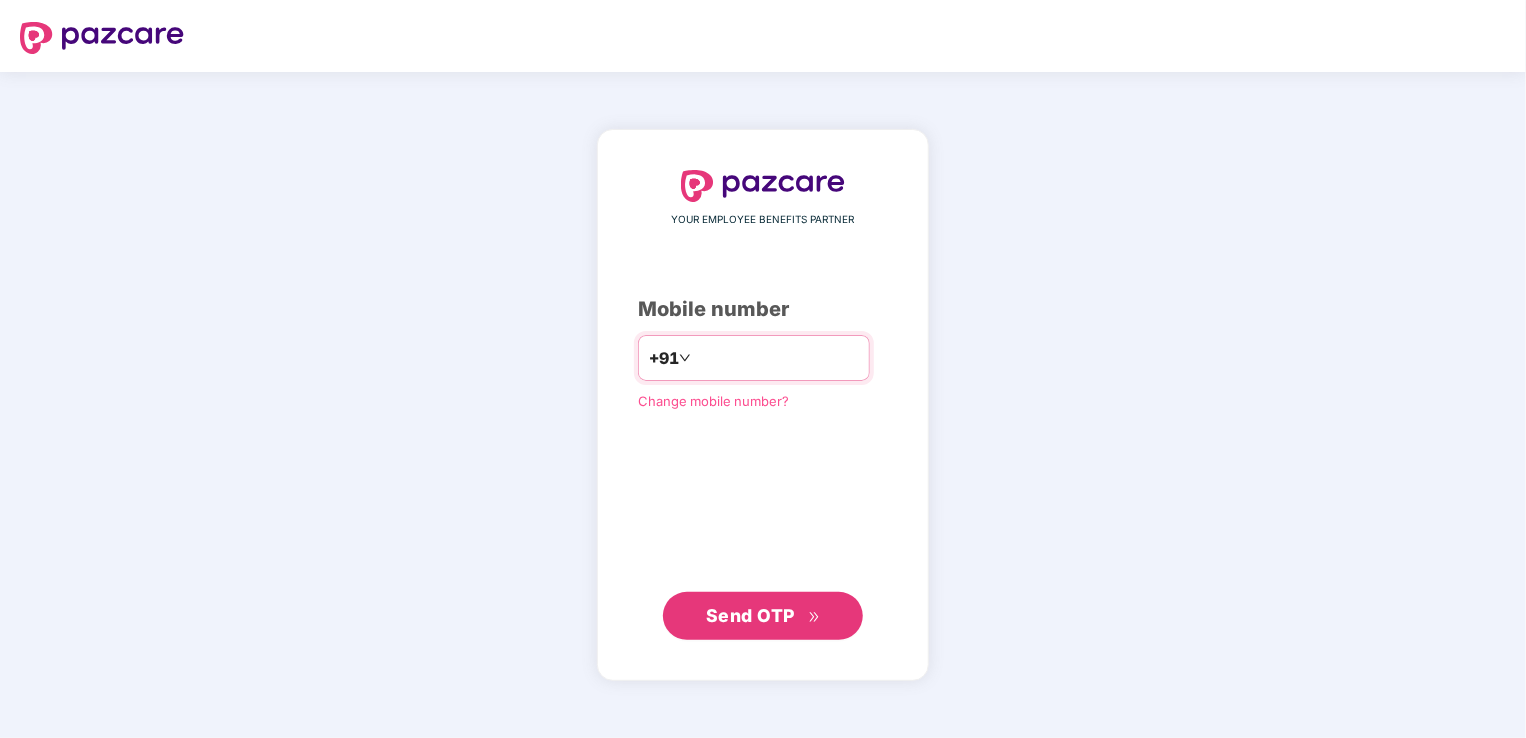 click at bounding box center [777, 358] 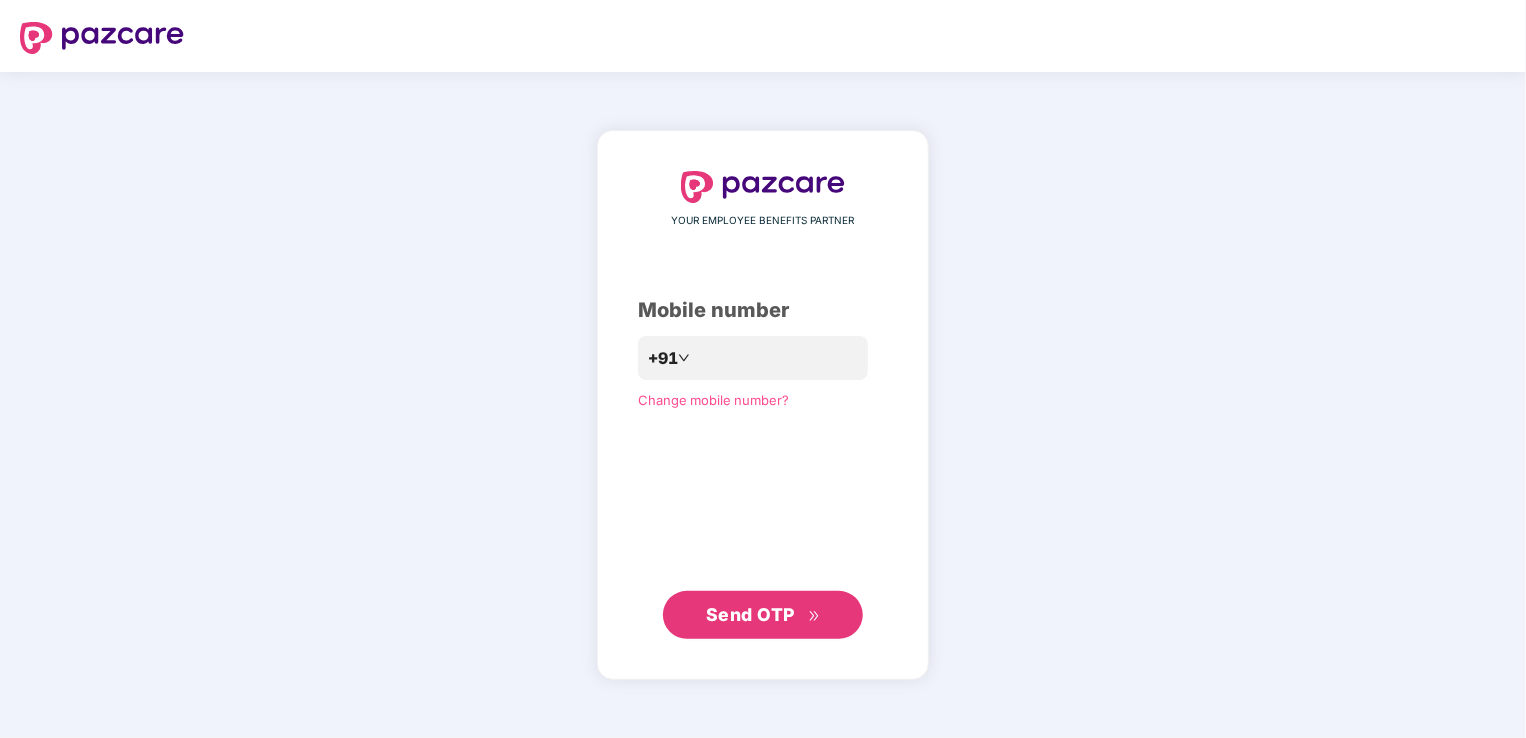 click on "Send OTP" at bounding box center (750, 614) 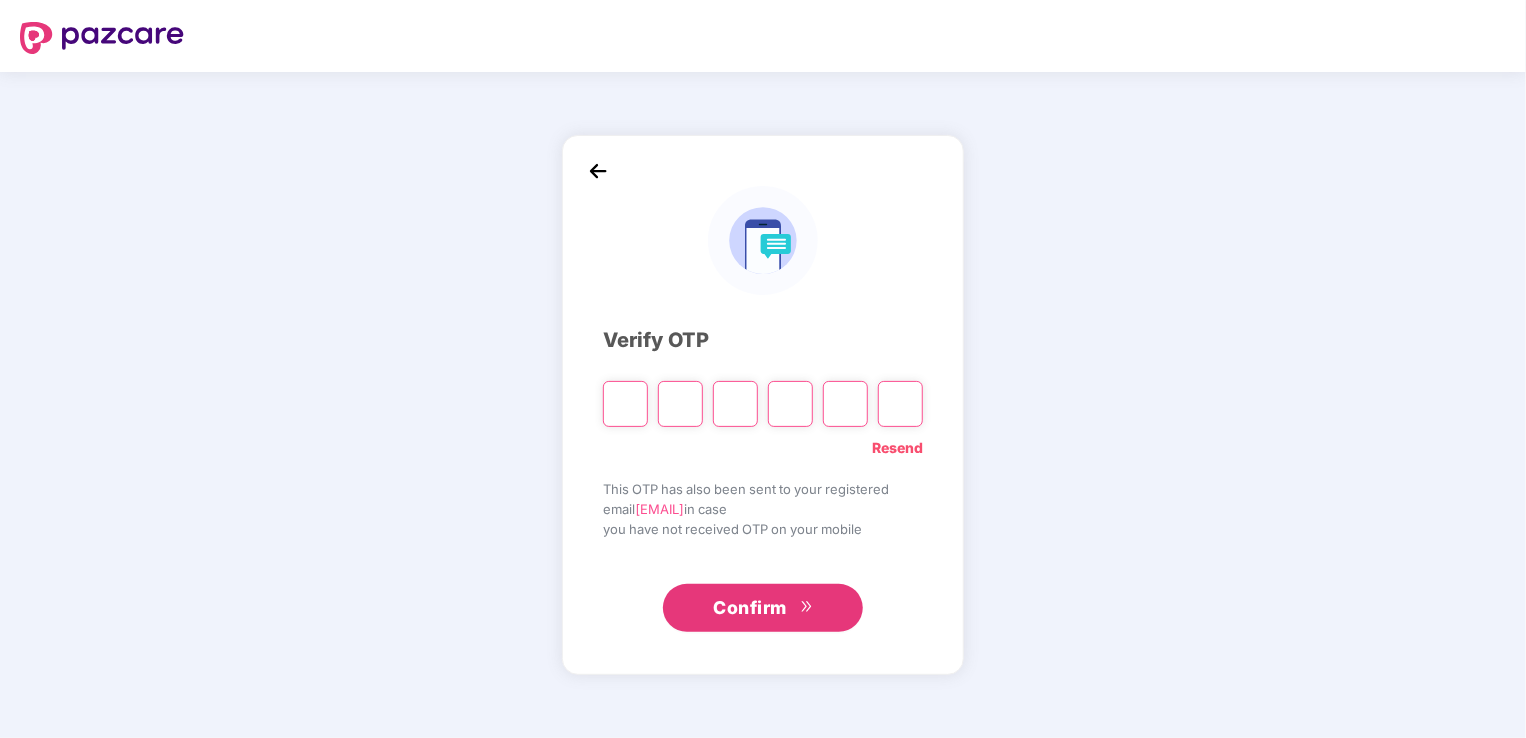 type on "*" 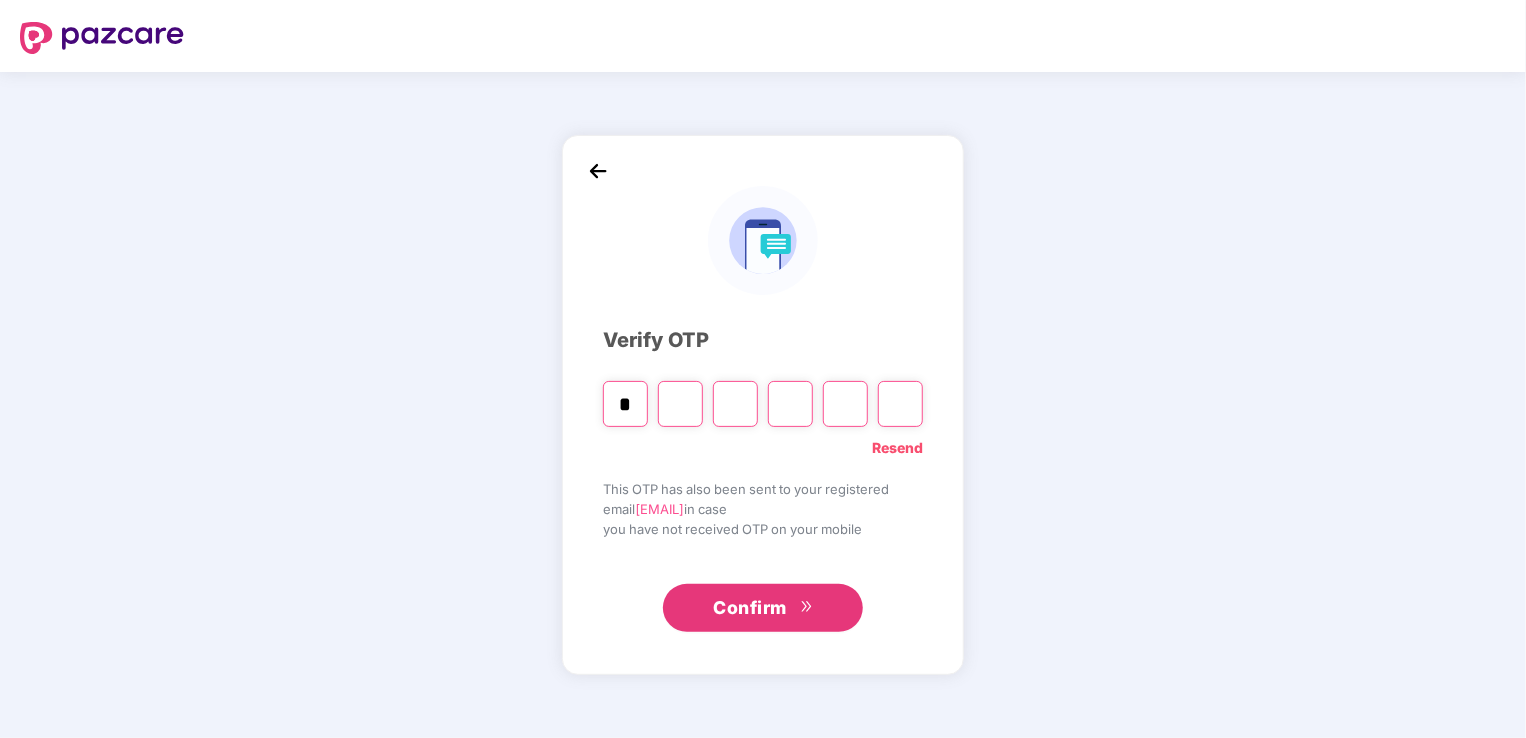 type on "*" 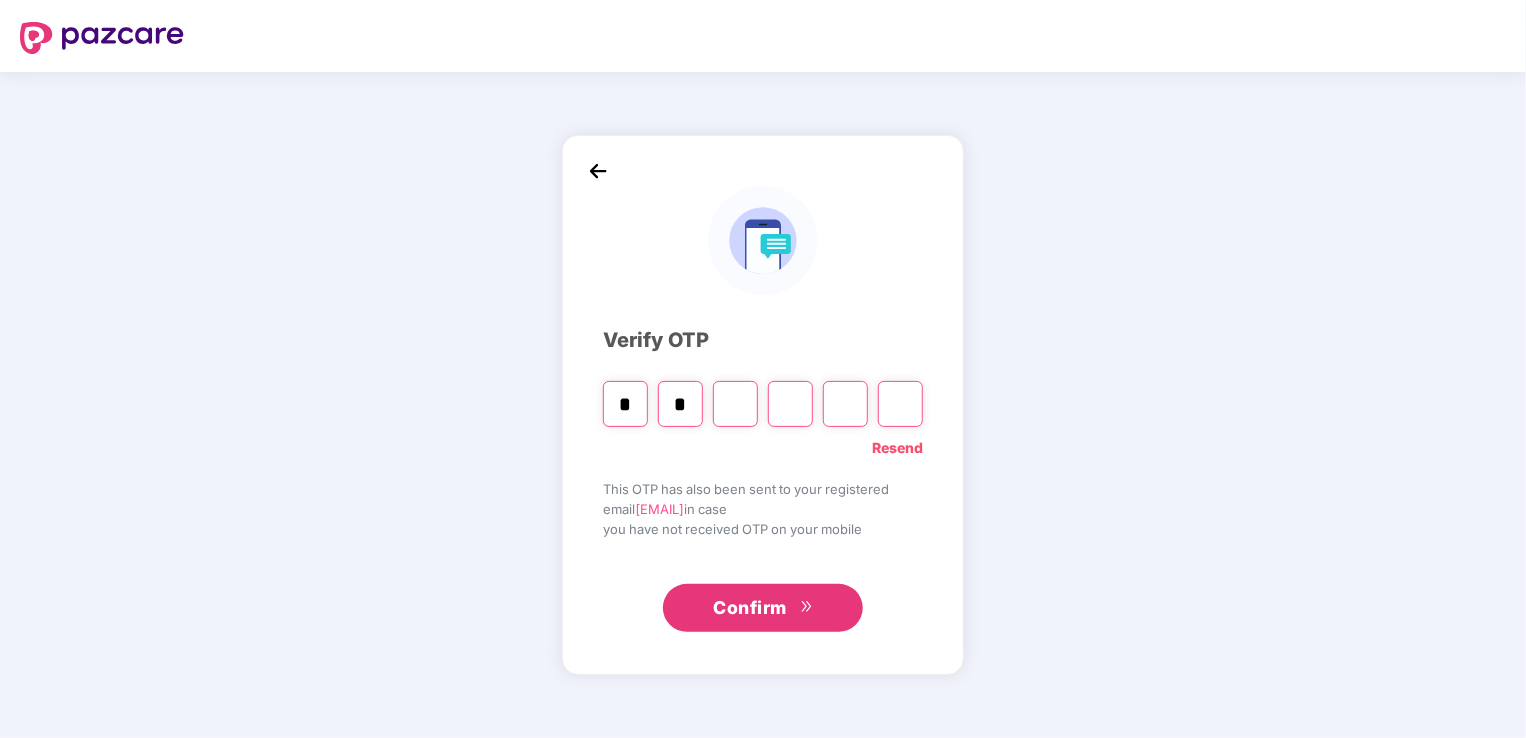 type on "*" 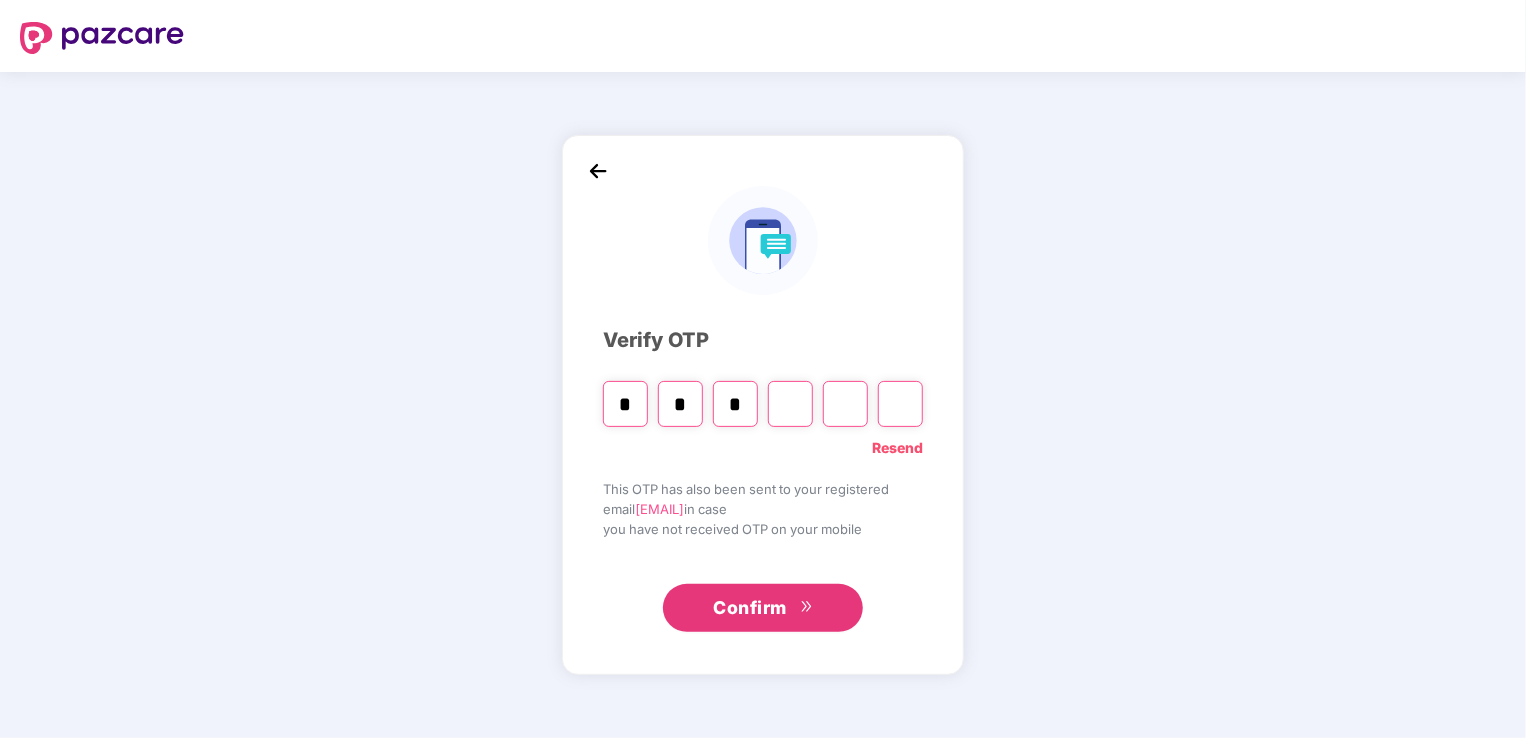 type on "*" 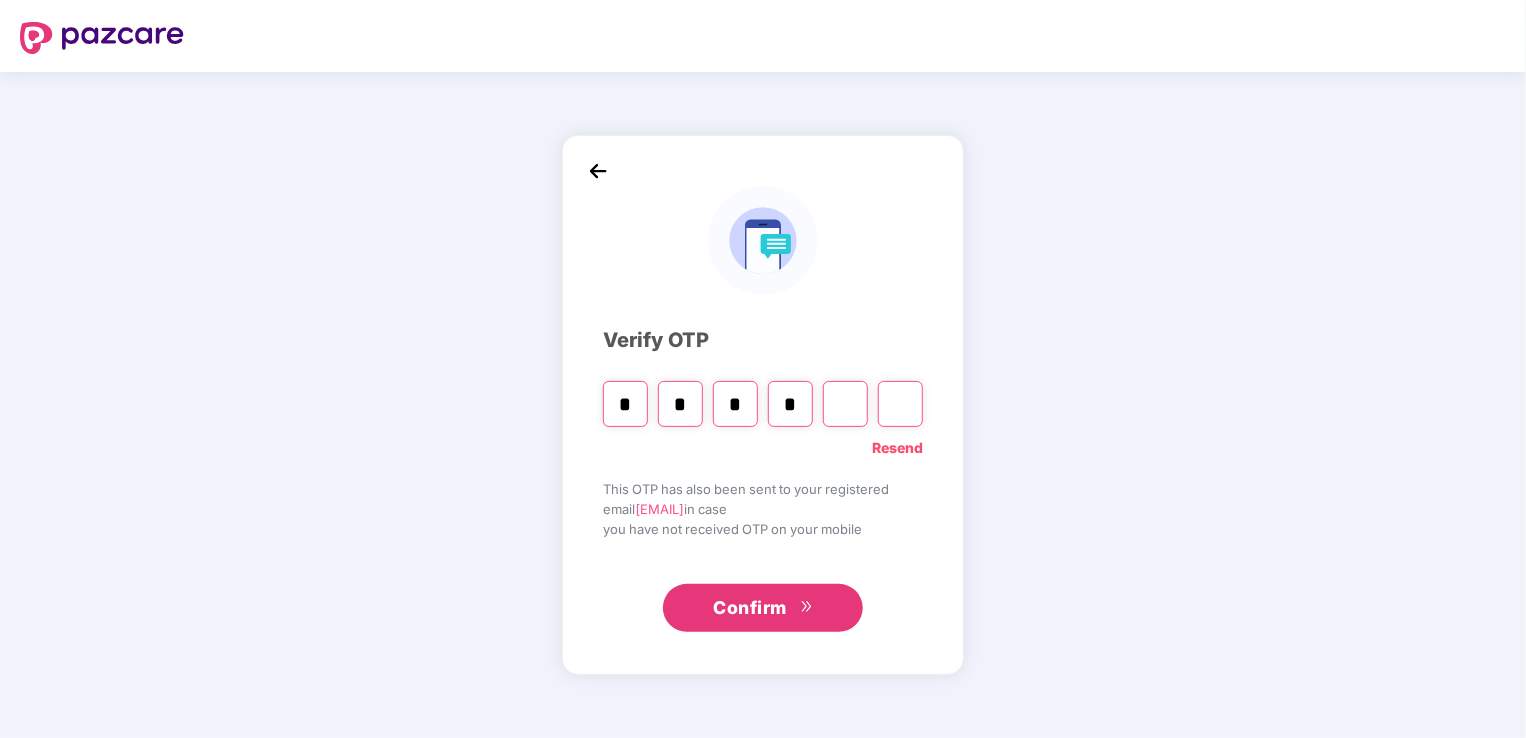 type on "*" 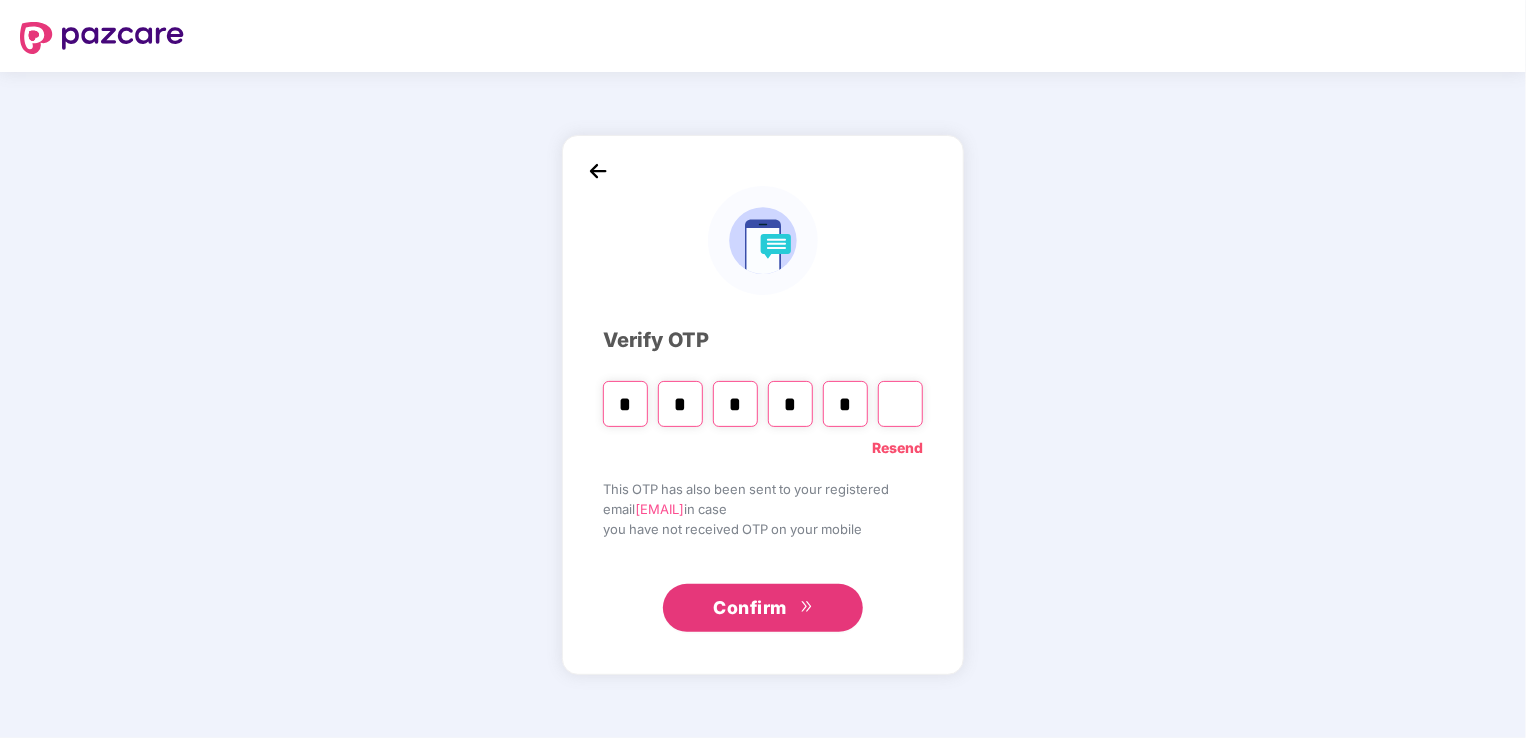 type on "*" 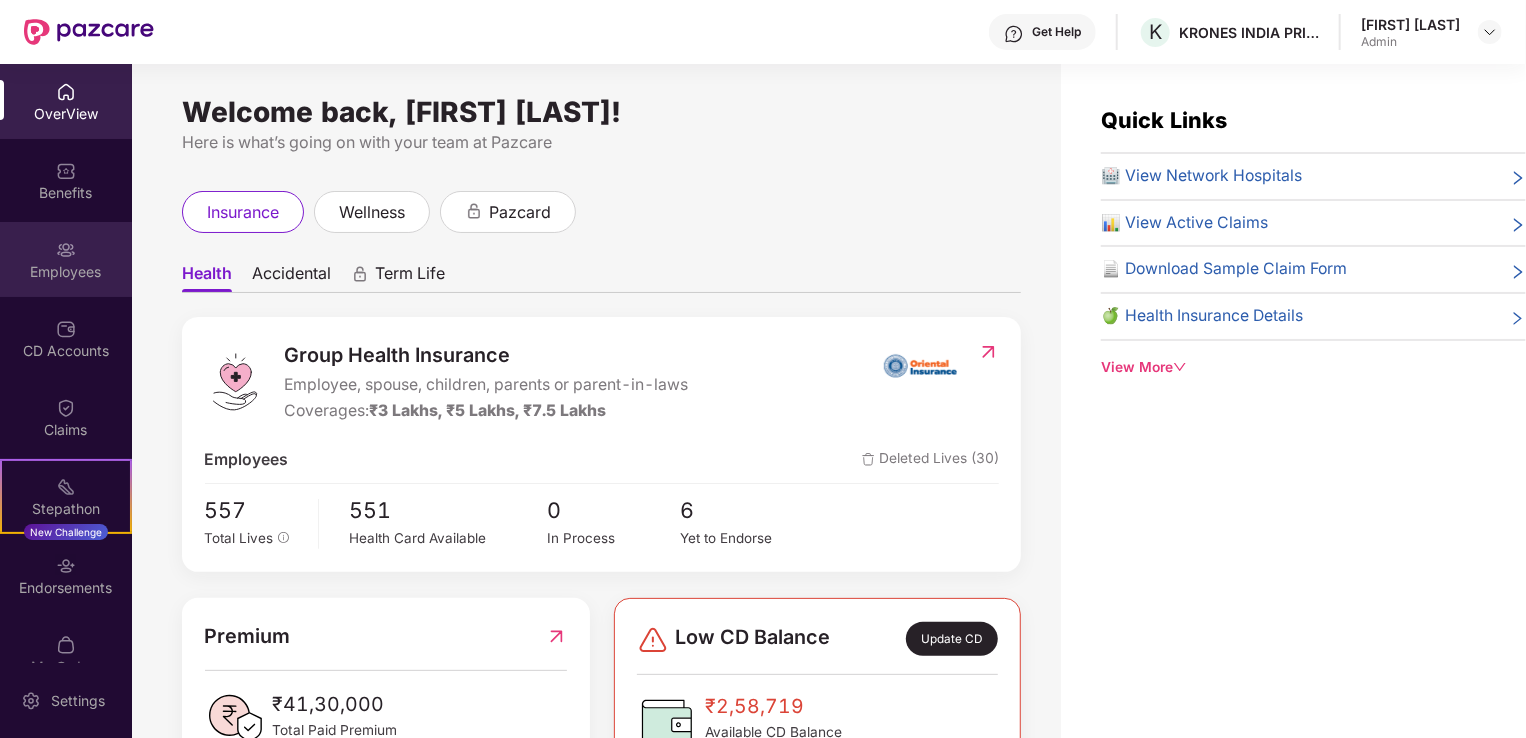 click on "Employees" at bounding box center [66, 272] 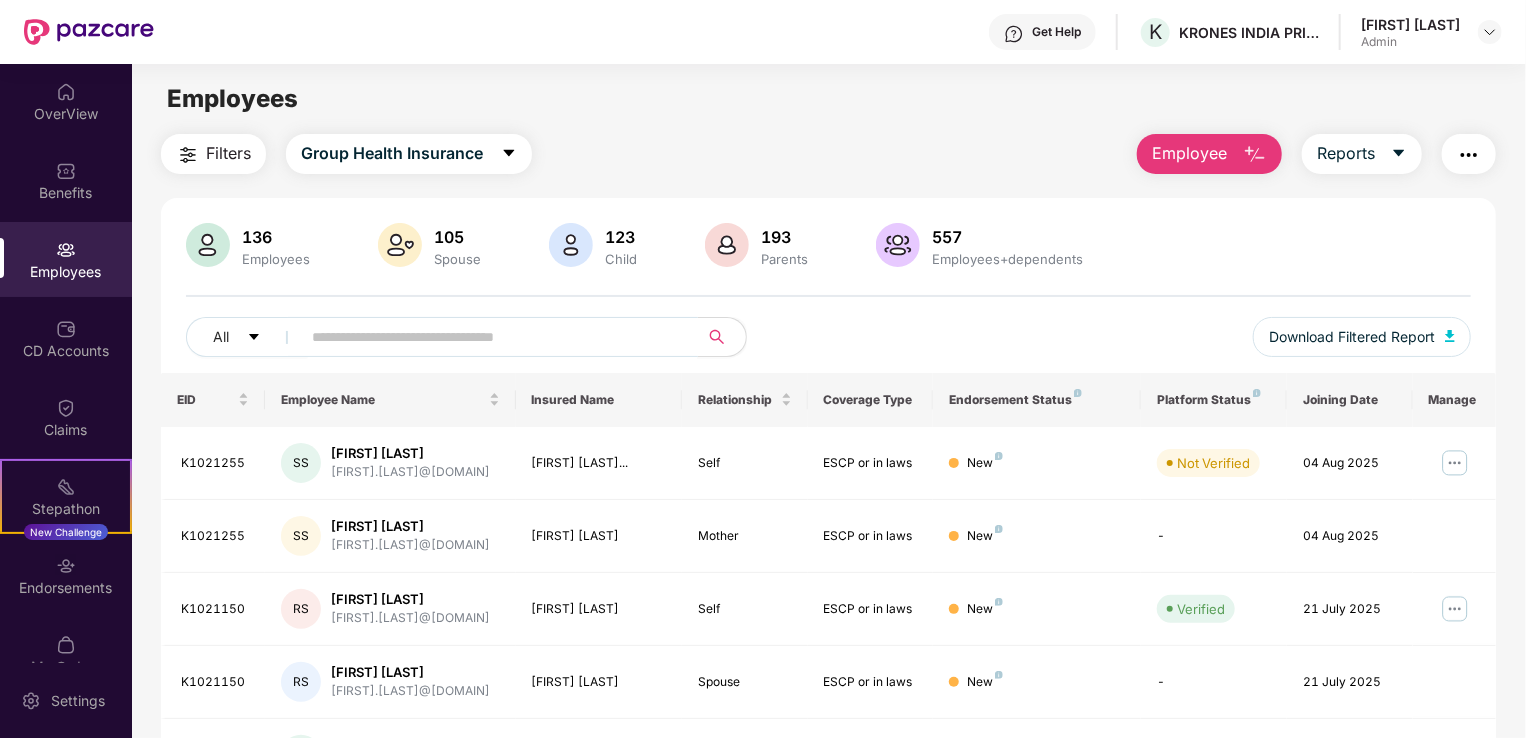 click at bounding box center [491, 337] 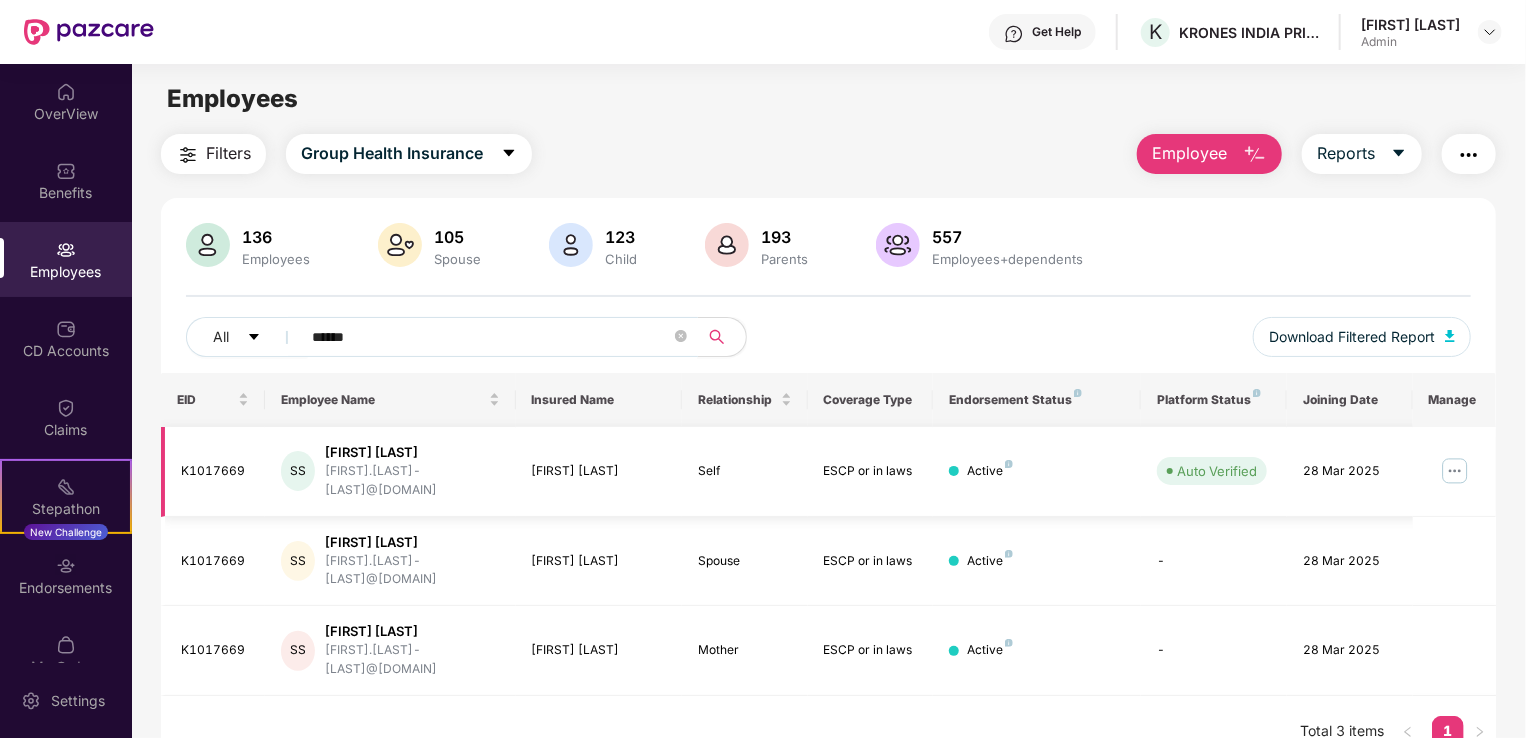 type on "******" 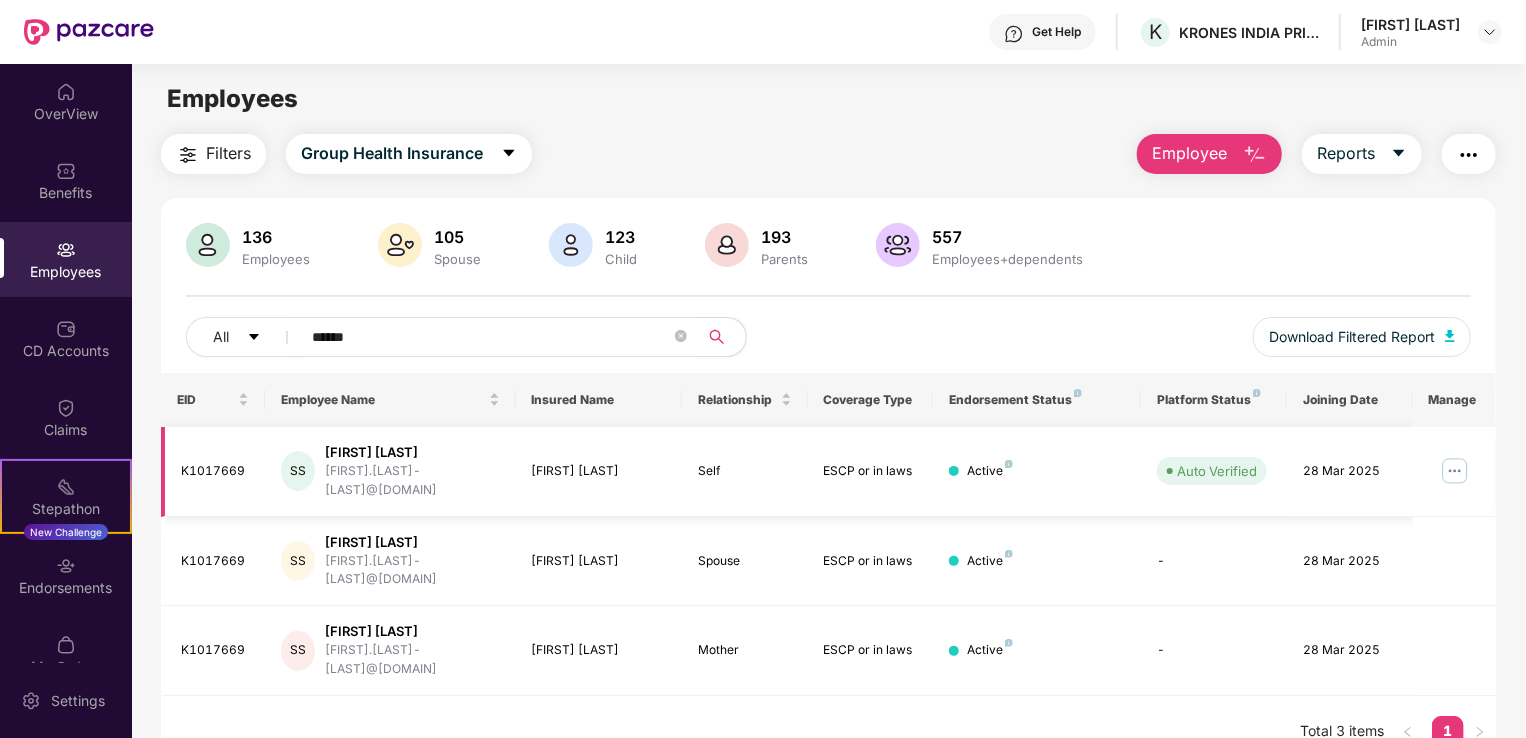click at bounding box center (1455, 471) 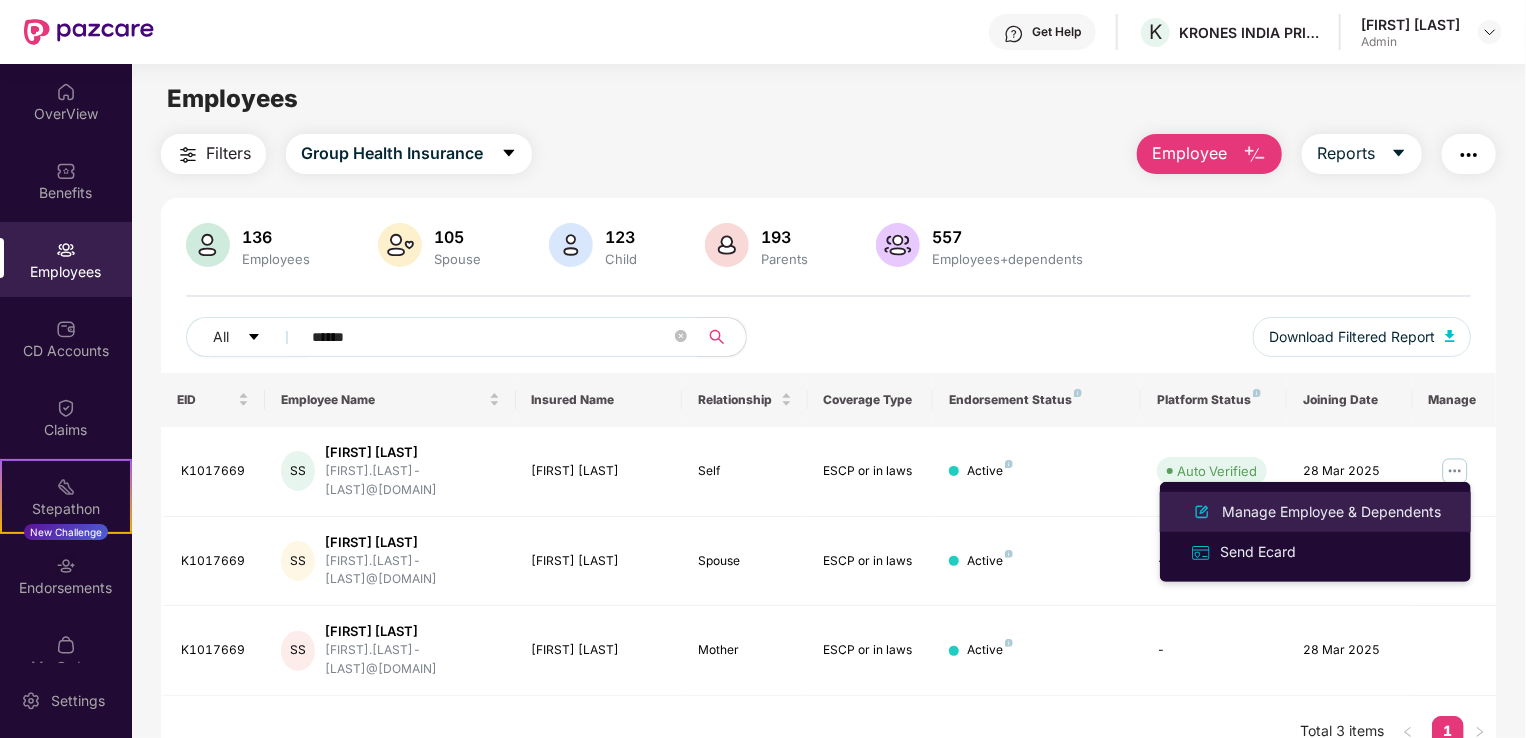click on "Manage Employee & Dependents" at bounding box center (1331, 512) 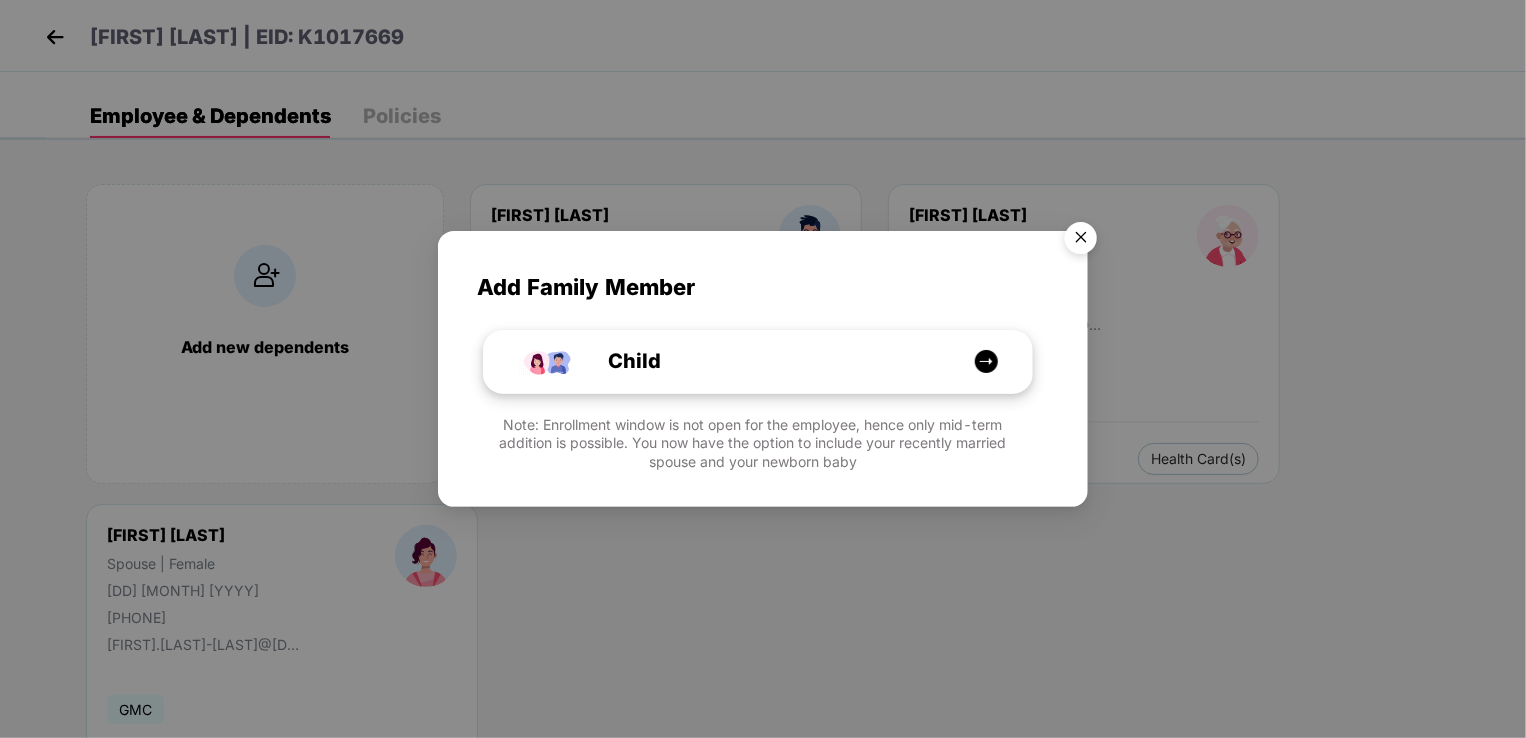 click at bounding box center (986, 361) 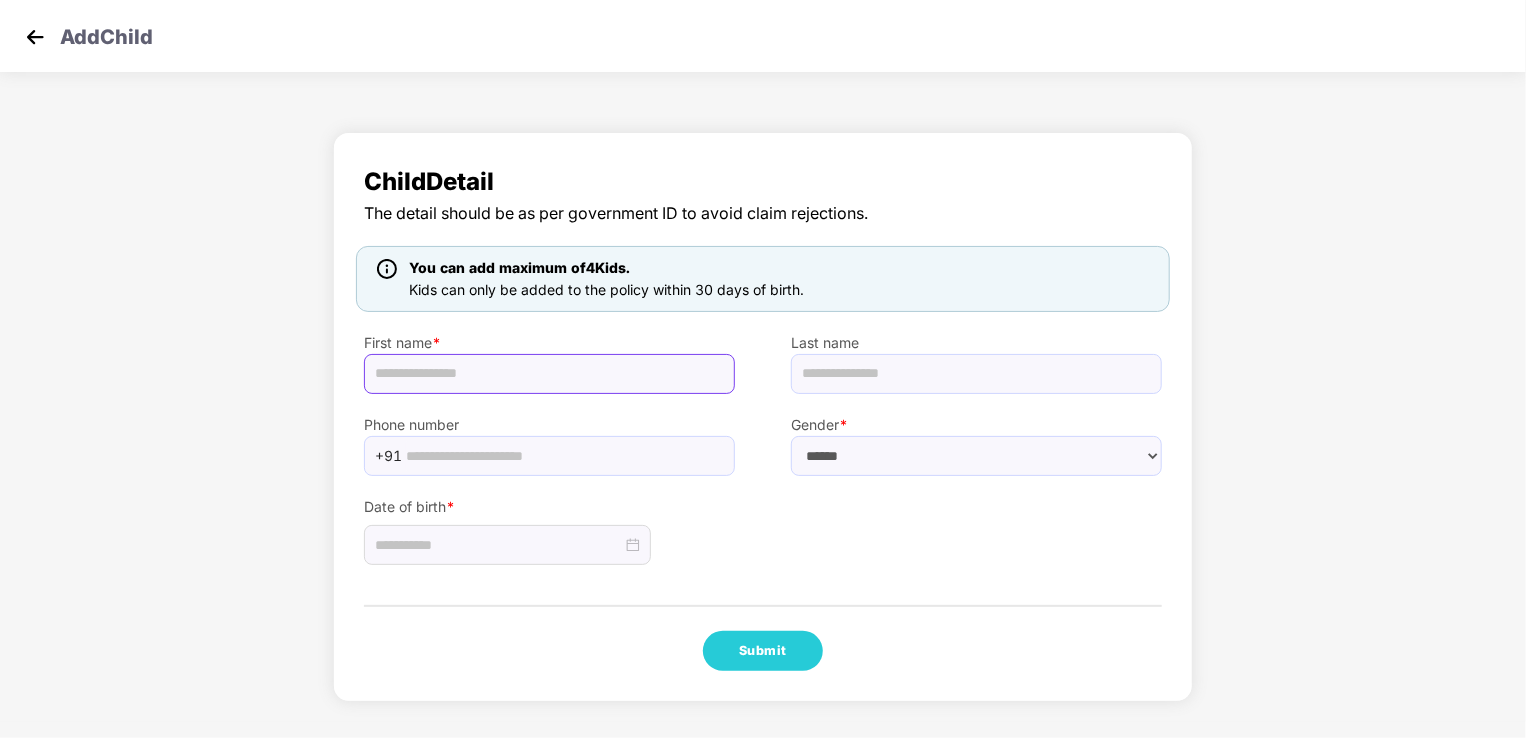 click at bounding box center (549, 374) 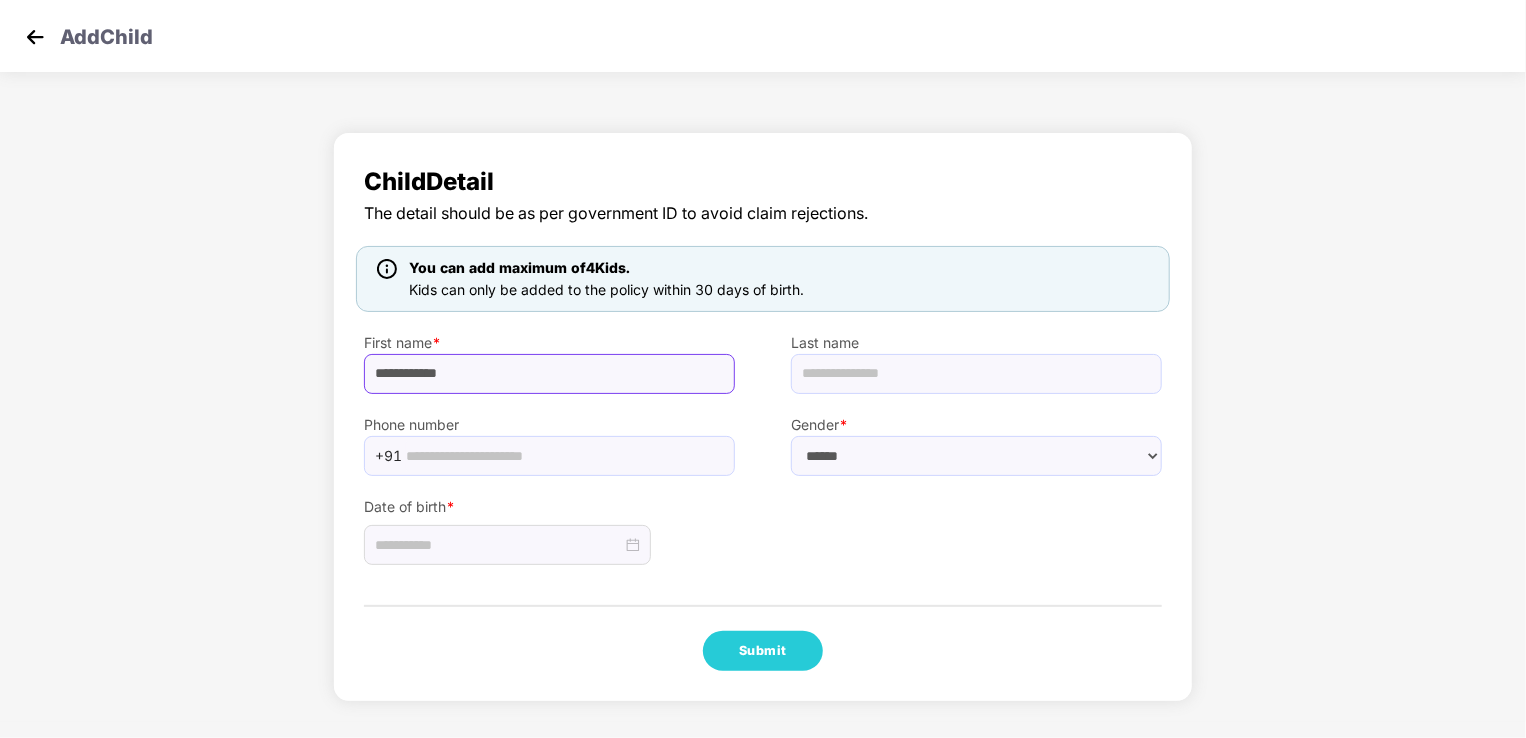type on "**********" 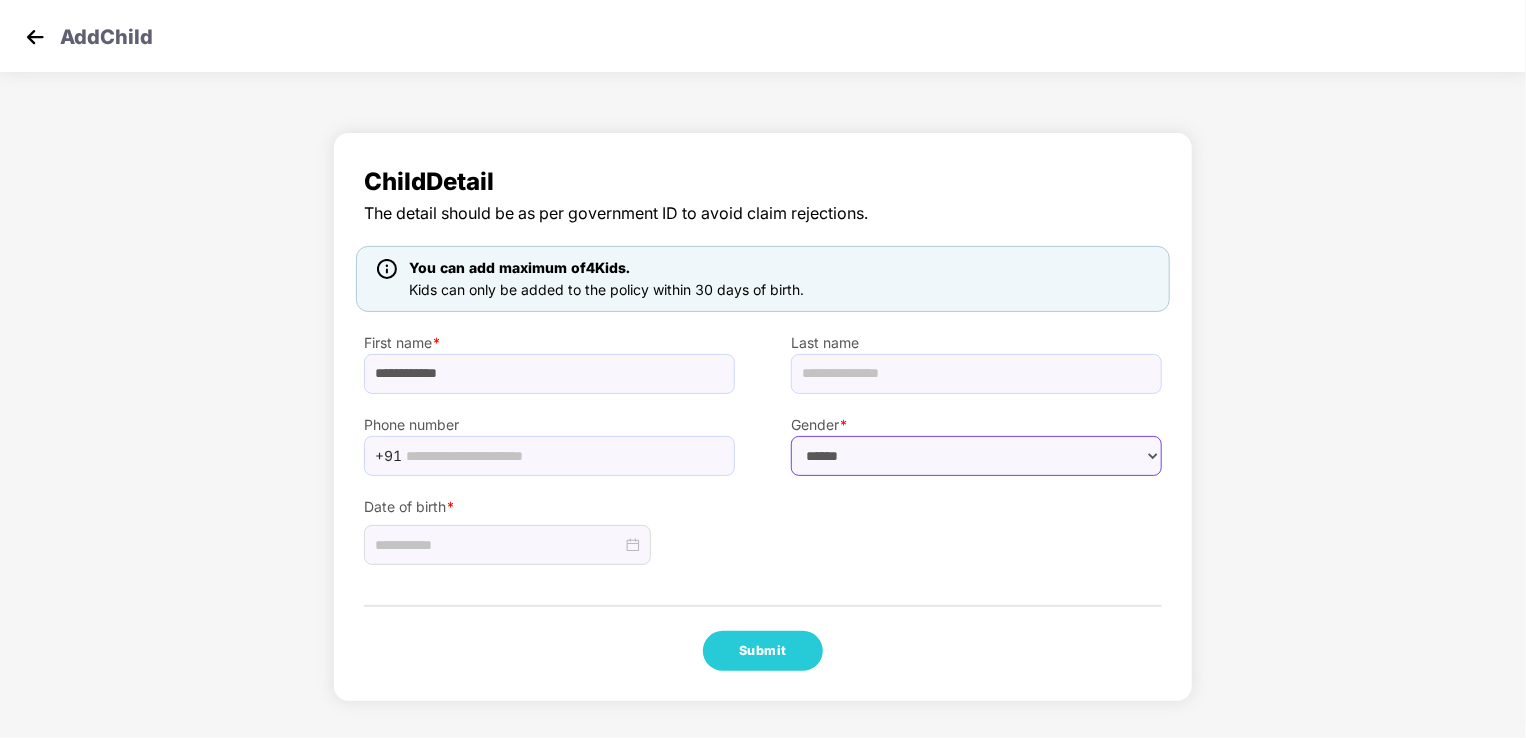 click on "****** **** ******" at bounding box center [976, 456] 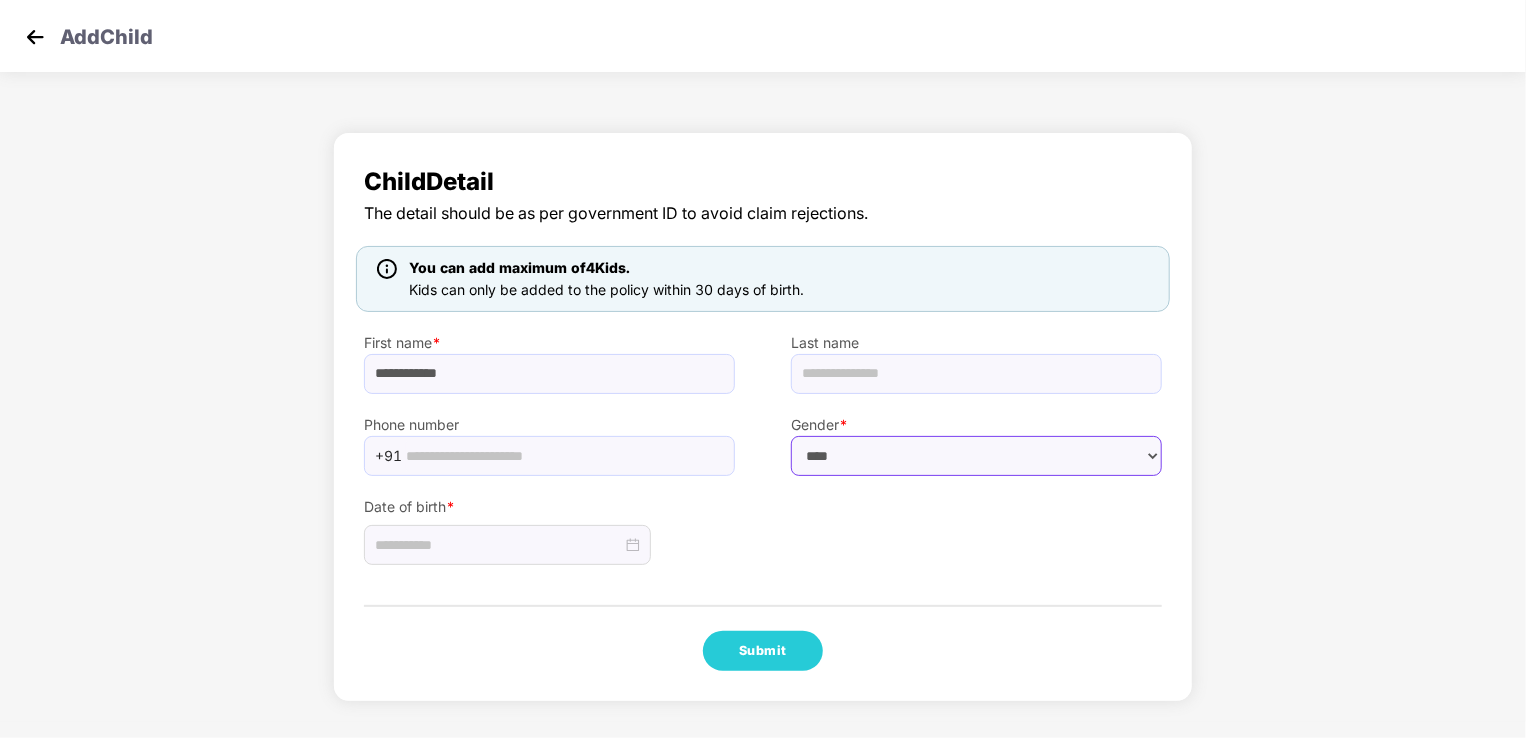 click on "****** **** ******" at bounding box center (976, 456) 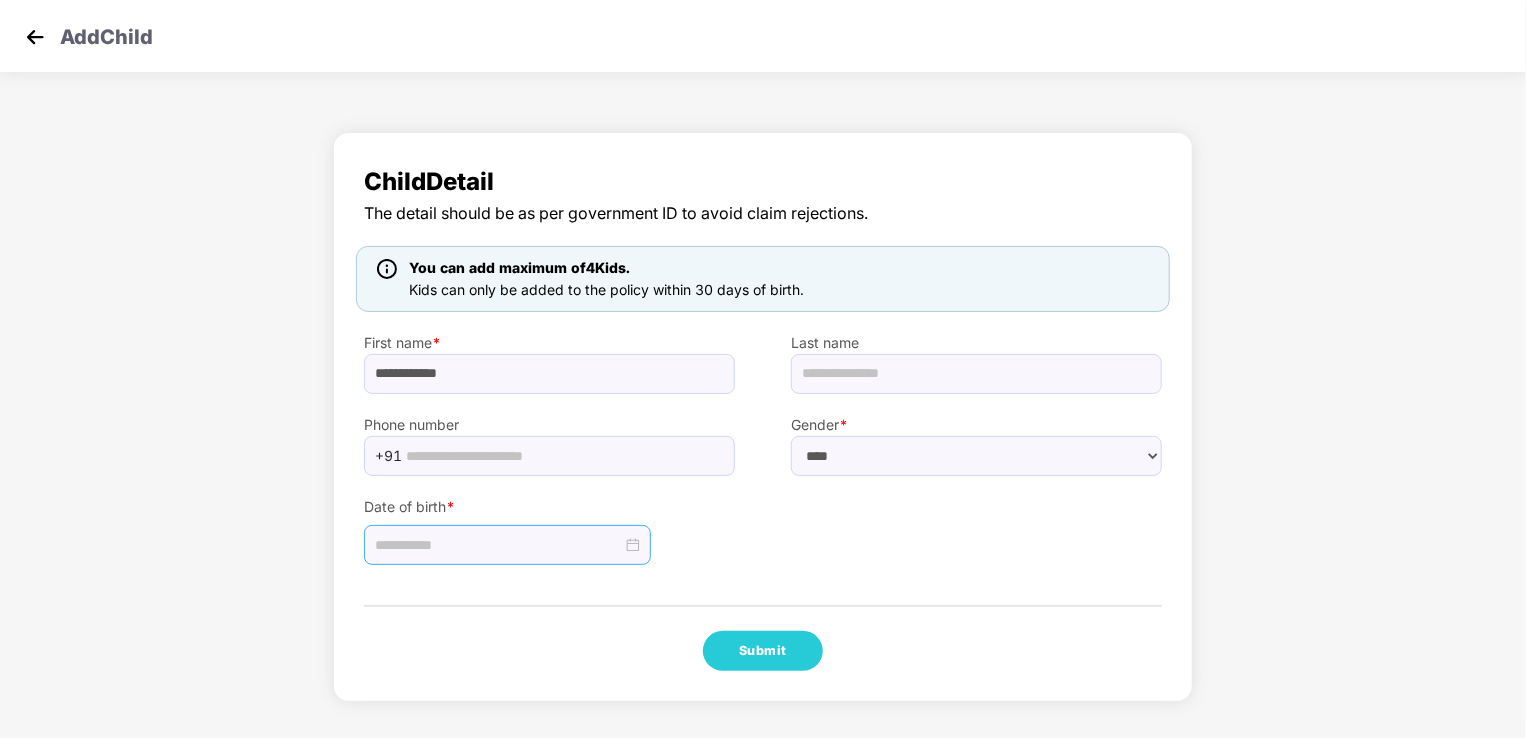 click at bounding box center (498, 545) 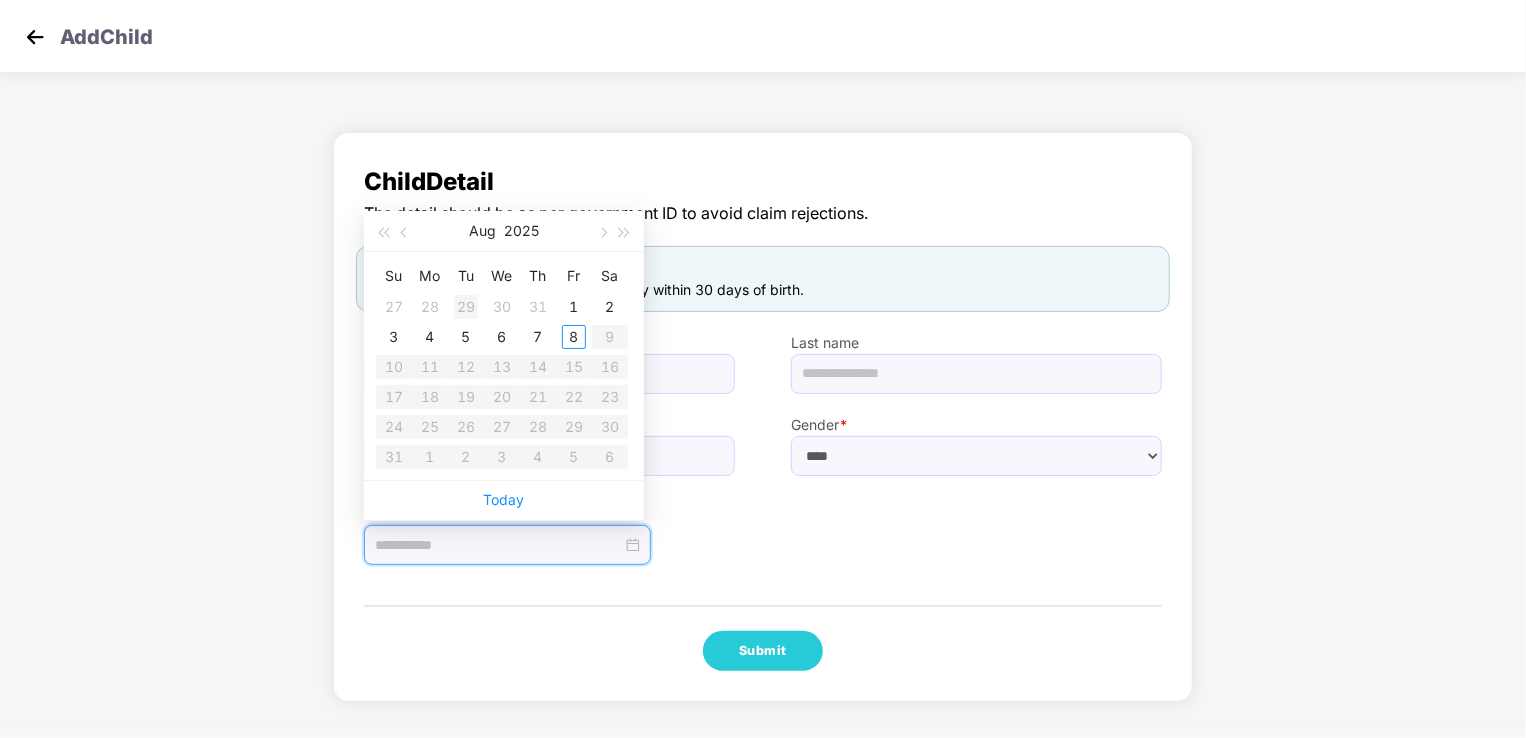 type on "**********" 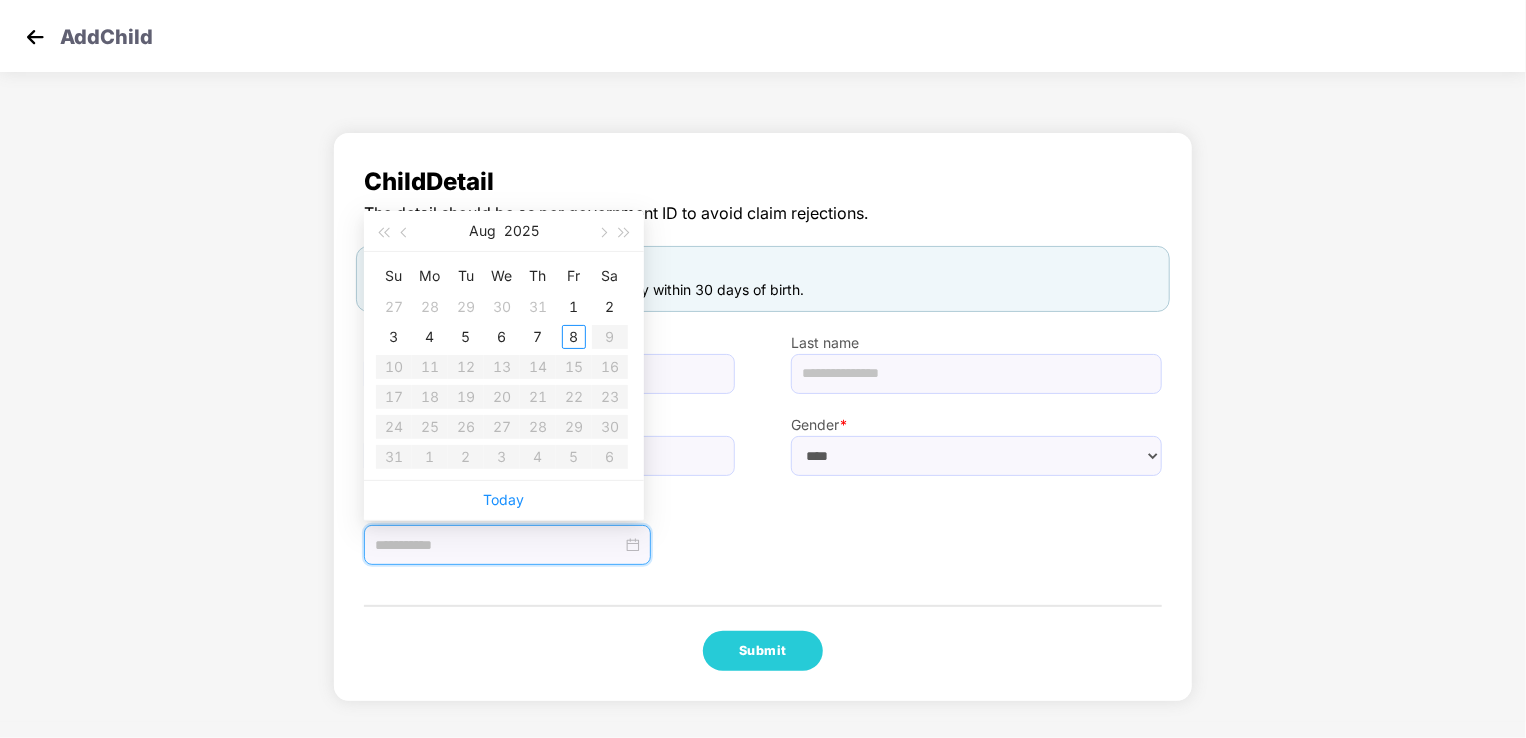 type 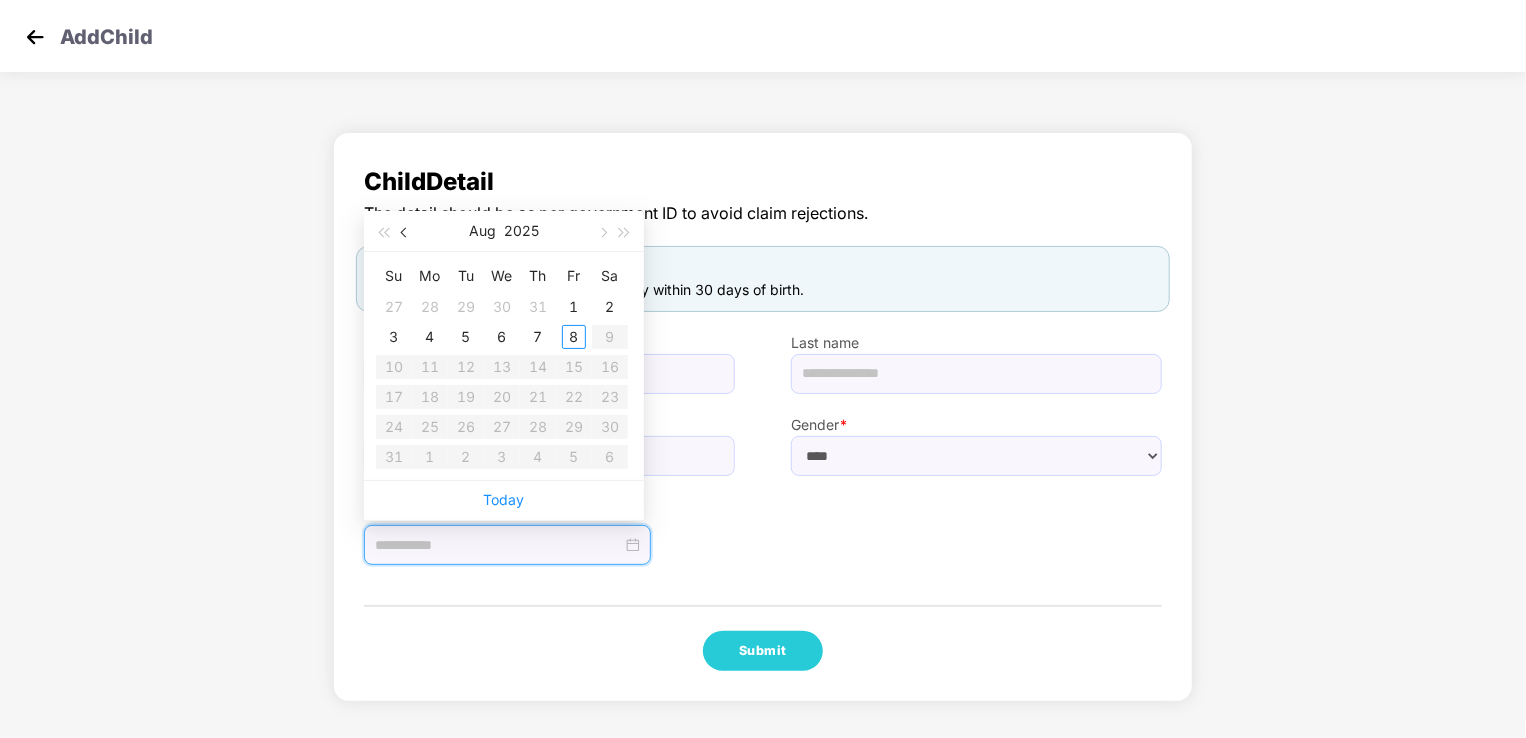 click at bounding box center (405, 231) 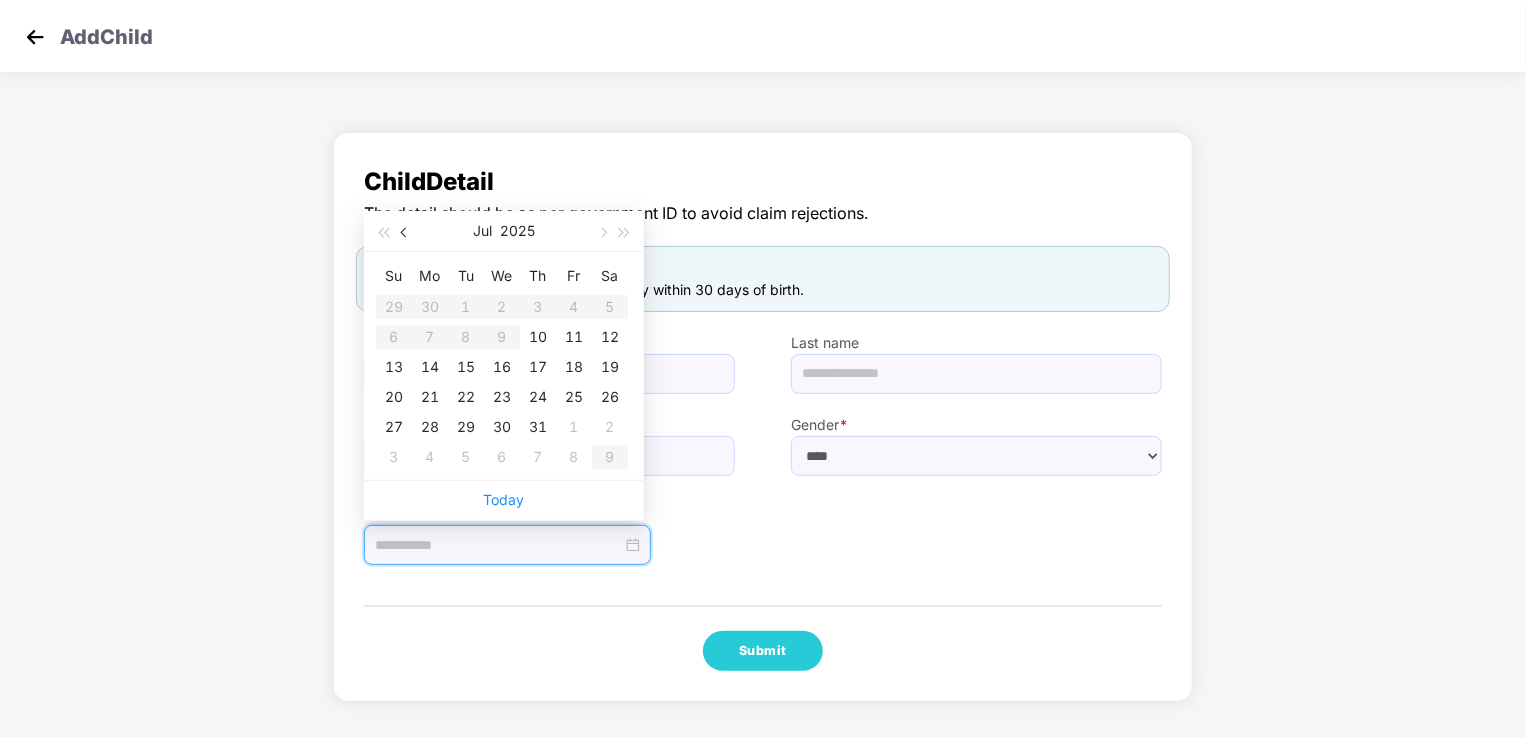 click at bounding box center (405, 231) 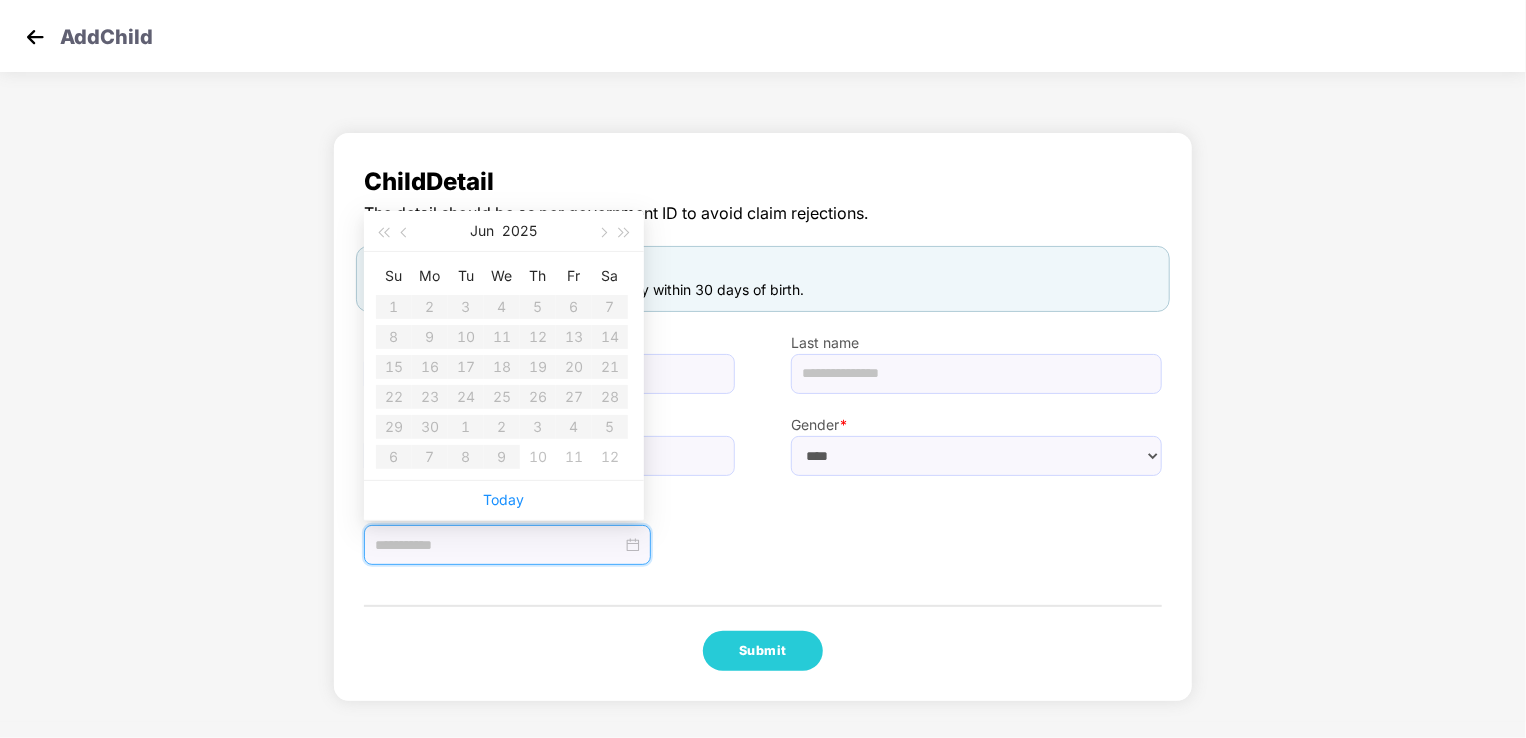 click on "Su Mo Tu We Th Fr Sa 1 2 3 4 5 6 7 8 9 10 11 12 13 14 15 16 17 18 19 20 21 22 23 24 25 26 27 28 29 30 1 2 3 4 5 6 7 8 9 10 11 12" at bounding box center [502, 366] 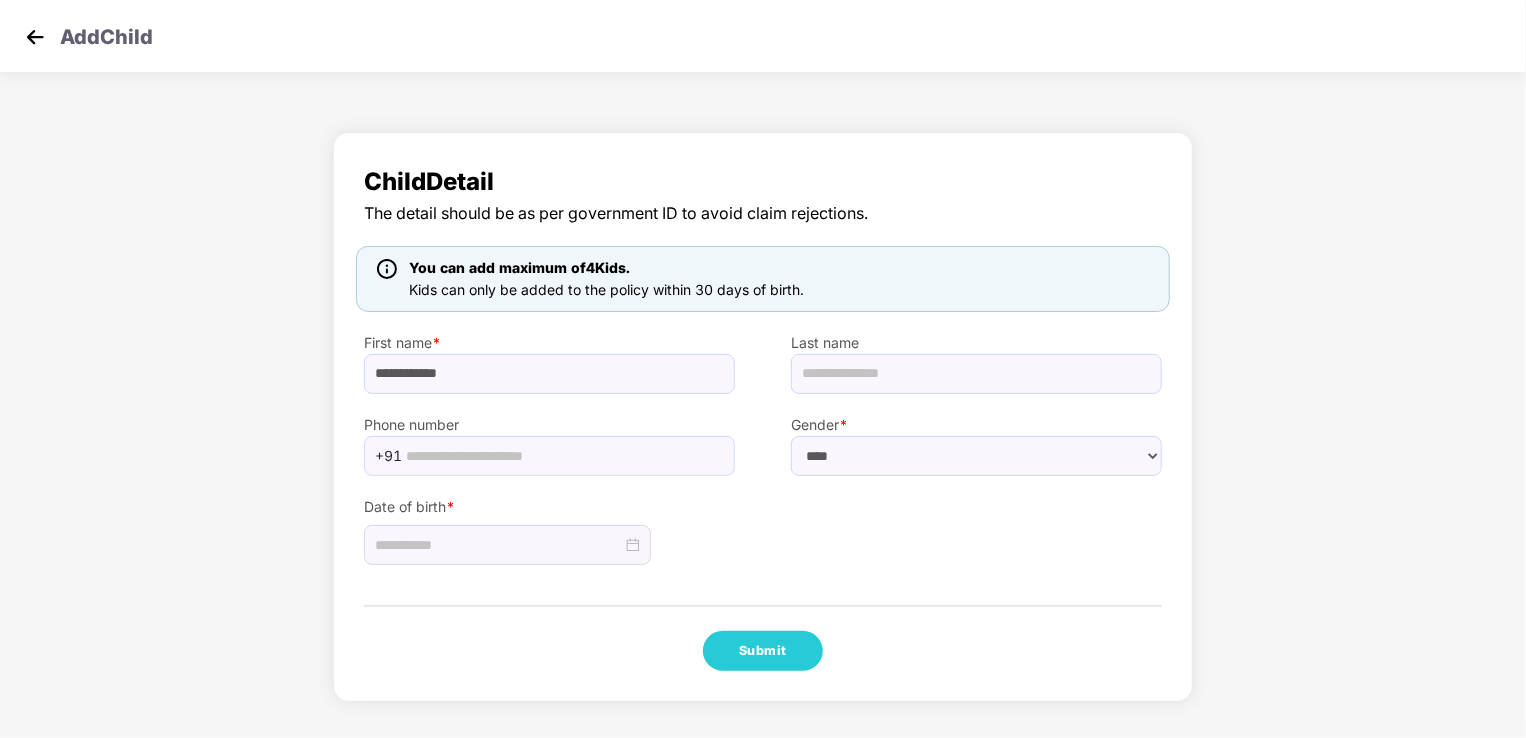 click on "Date of birth  *" at bounding box center [763, 521] 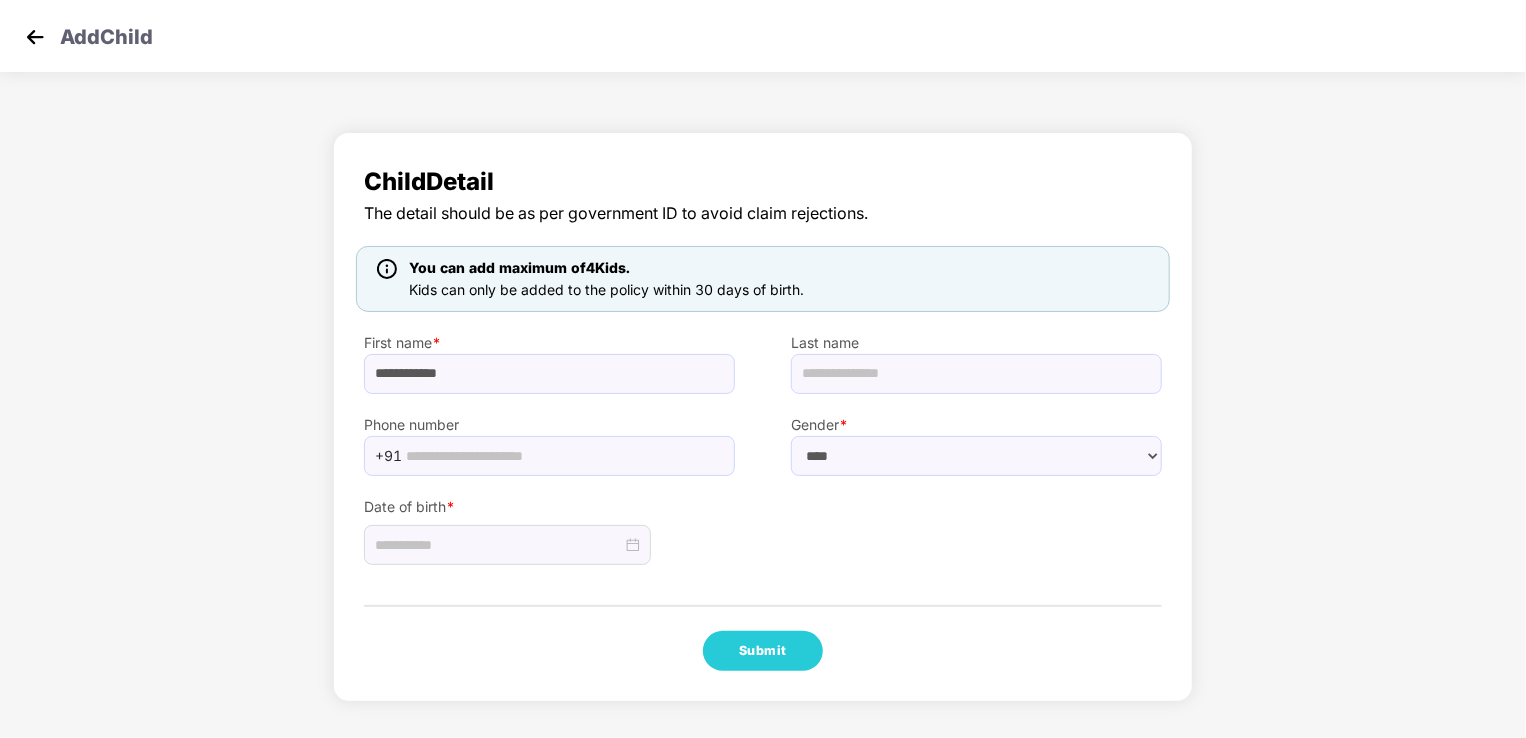 click at bounding box center (35, 37) 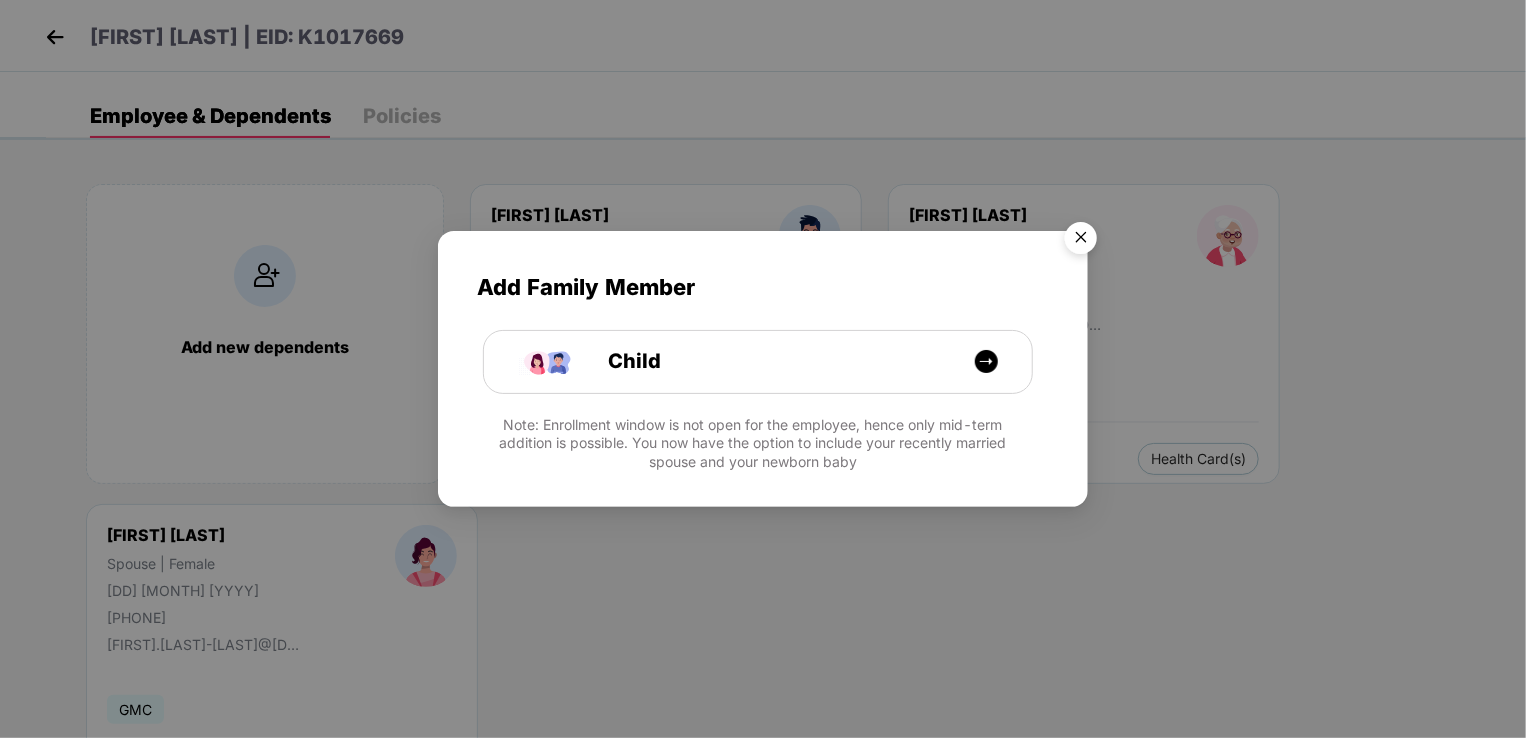 click at bounding box center [1081, 241] 